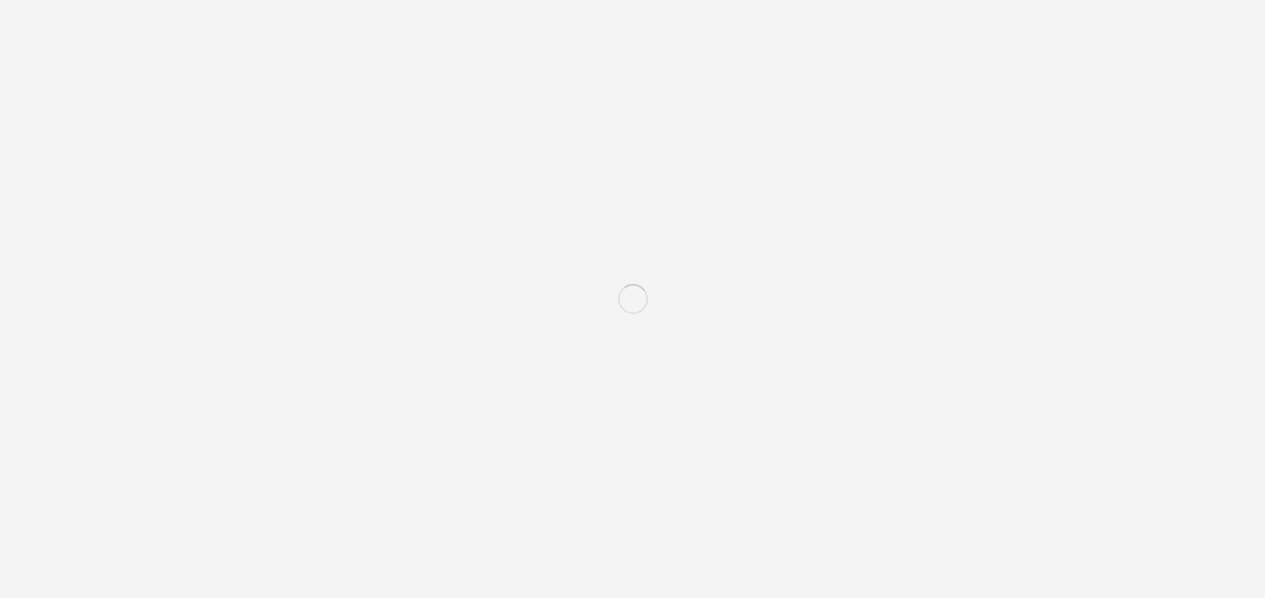 scroll, scrollTop: 0, scrollLeft: 0, axis: both 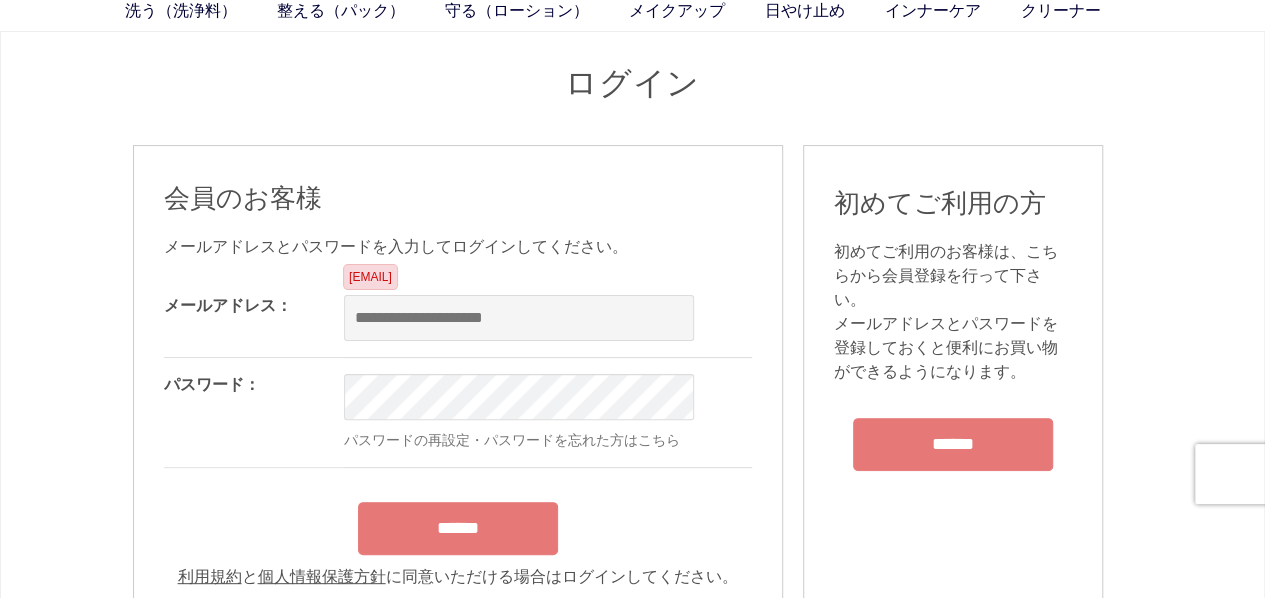 click at bounding box center [519, 318] 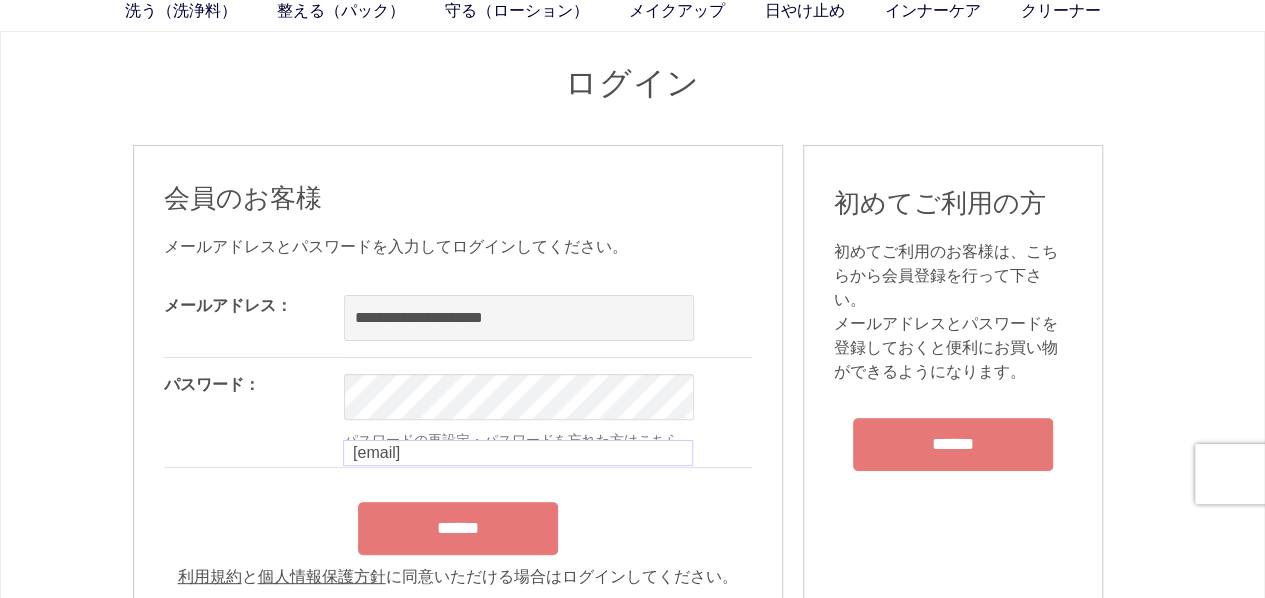 type on "**********" 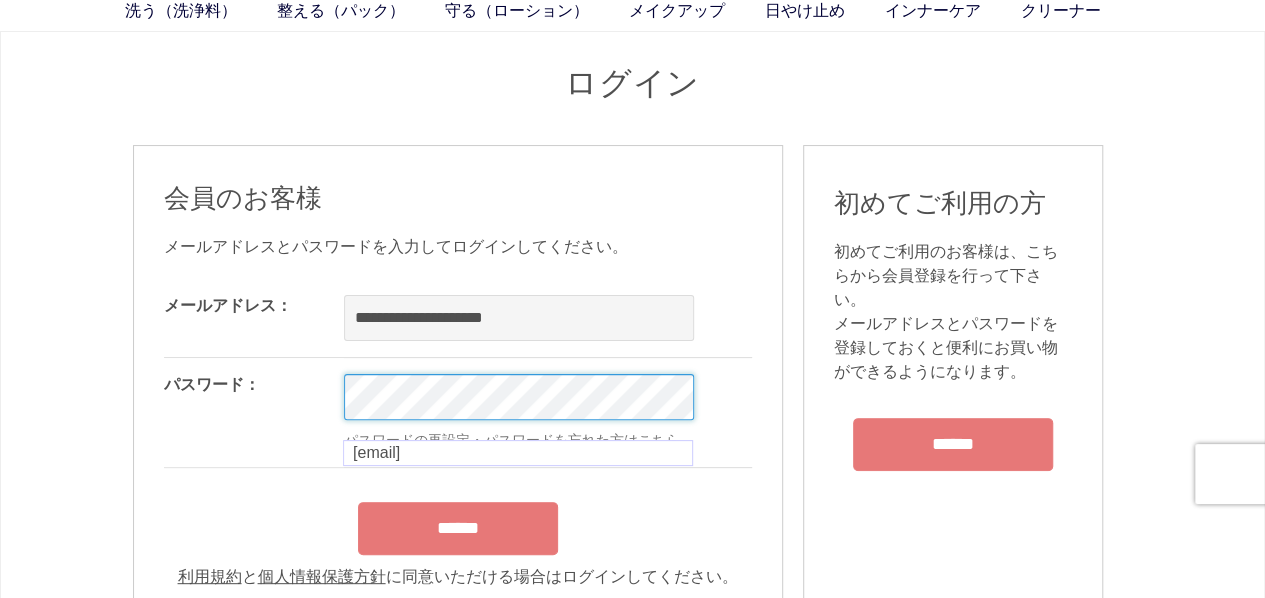 click on "洗う（洗浄料）
液体洗浄料
パウダー洗浄料
泡洗顔料
グッズ
整える（パック）
フェイスパック
ヘアパック
守る（ローション）
保湿化粧水
柔軟化粧水
美容液
ジェル
メイクアップ
ベース
アイ
フェイスカラー
リップ
日やけ止め
インナーケア
クリーナー
SEARCH
RANKING
LOGIN
CART
ログイン
会員のお客様
OK OK" at bounding box center (632, 1665) 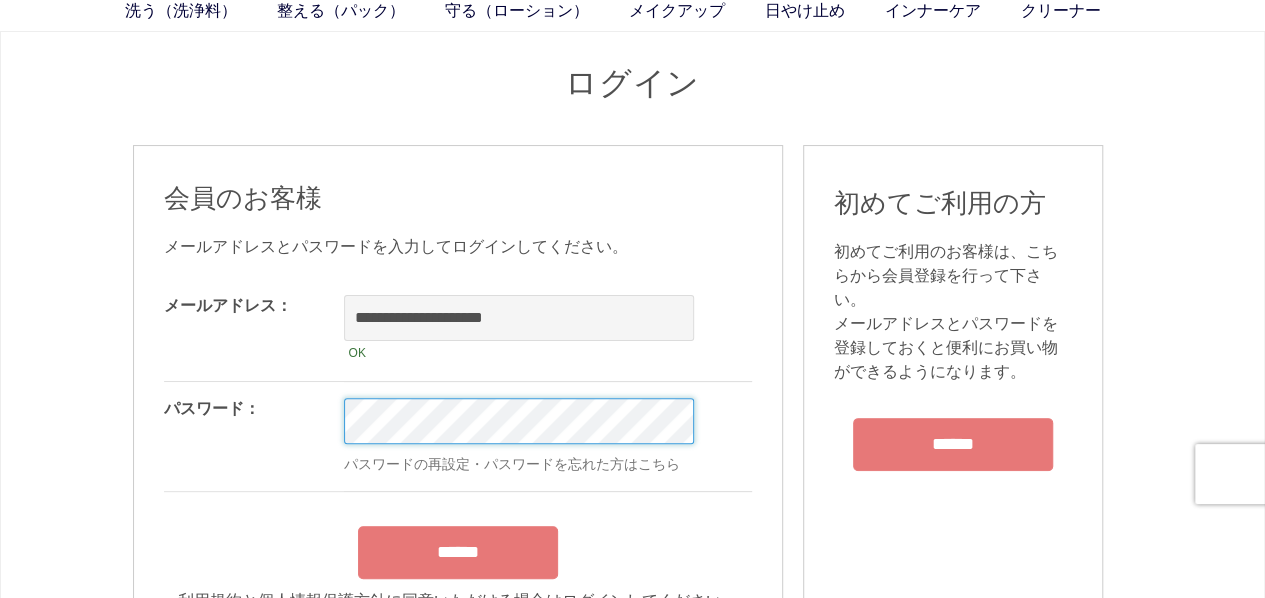 click on "******" at bounding box center [458, 552] 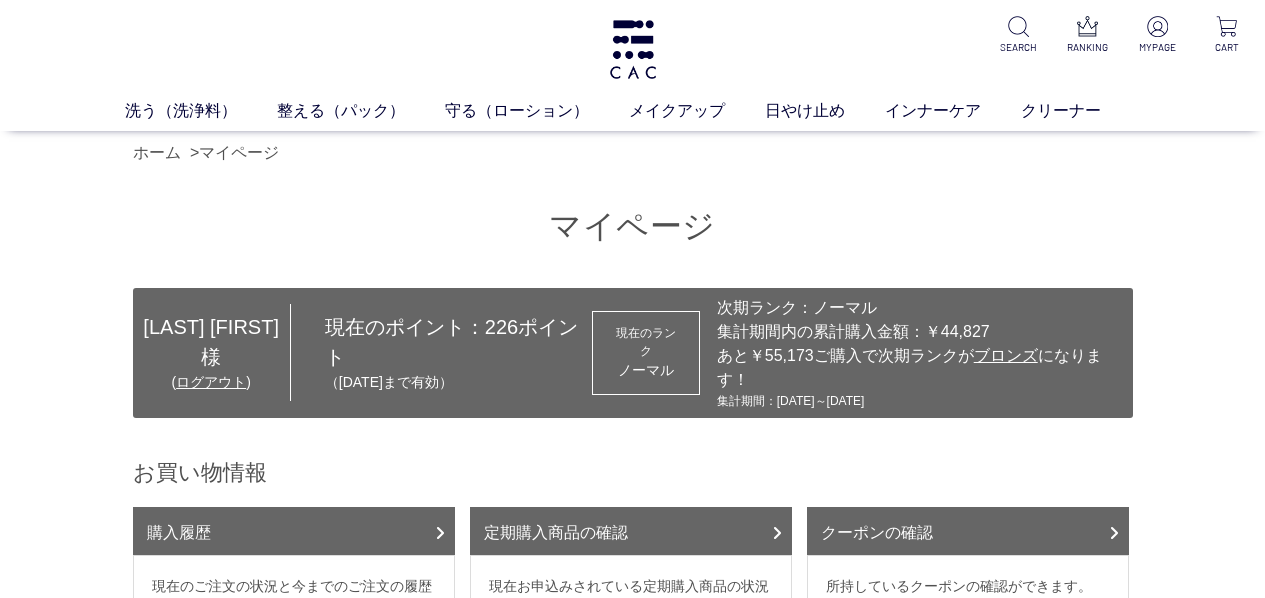 scroll, scrollTop: 0, scrollLeft: 0, axis: both 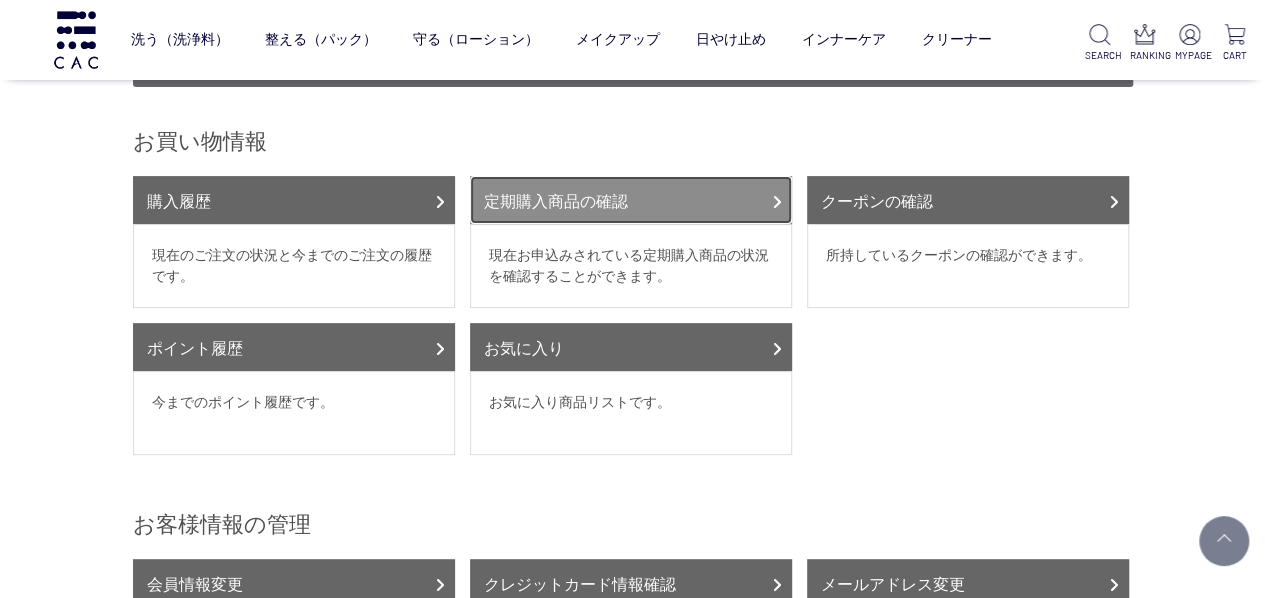 click on "定期購入商品の確認" at bounding box center [631, 200] 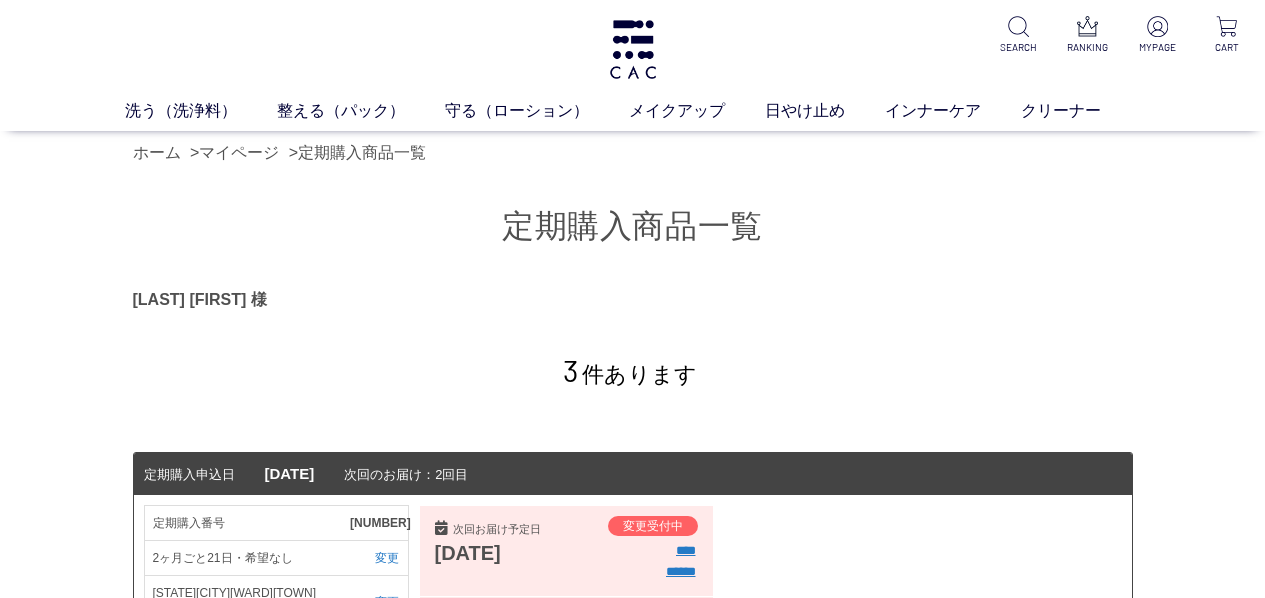 scroll, scrollTop: 0, scrollLeft: 0, axis: both 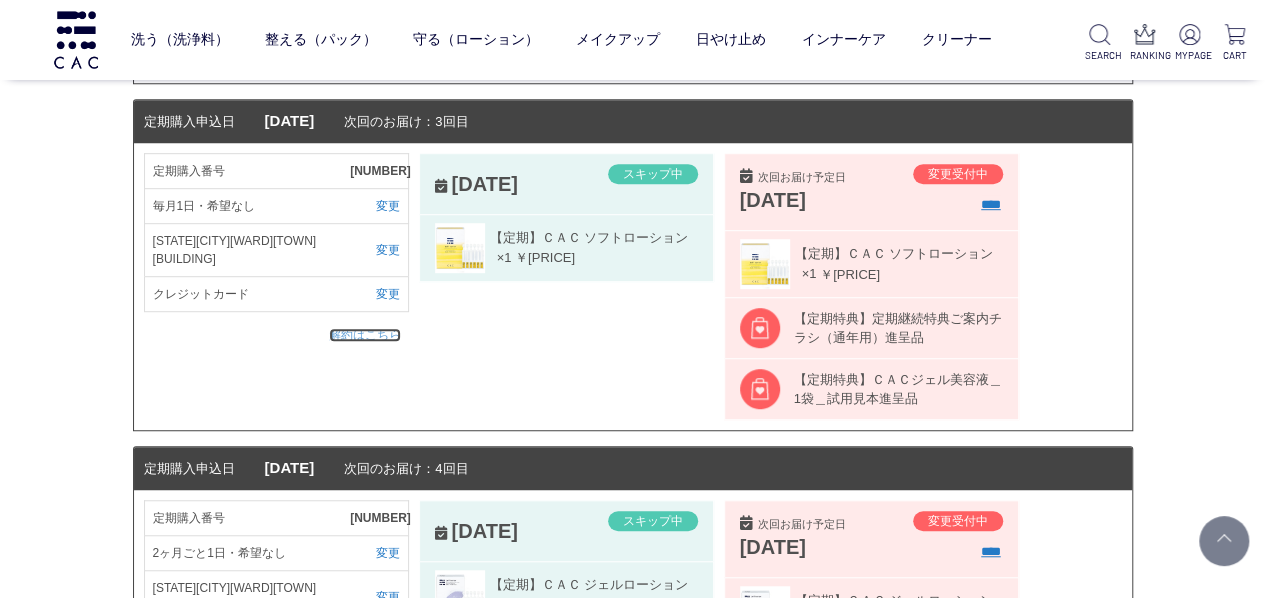 click on "解約はこちら" at bounding box center [365, 335] 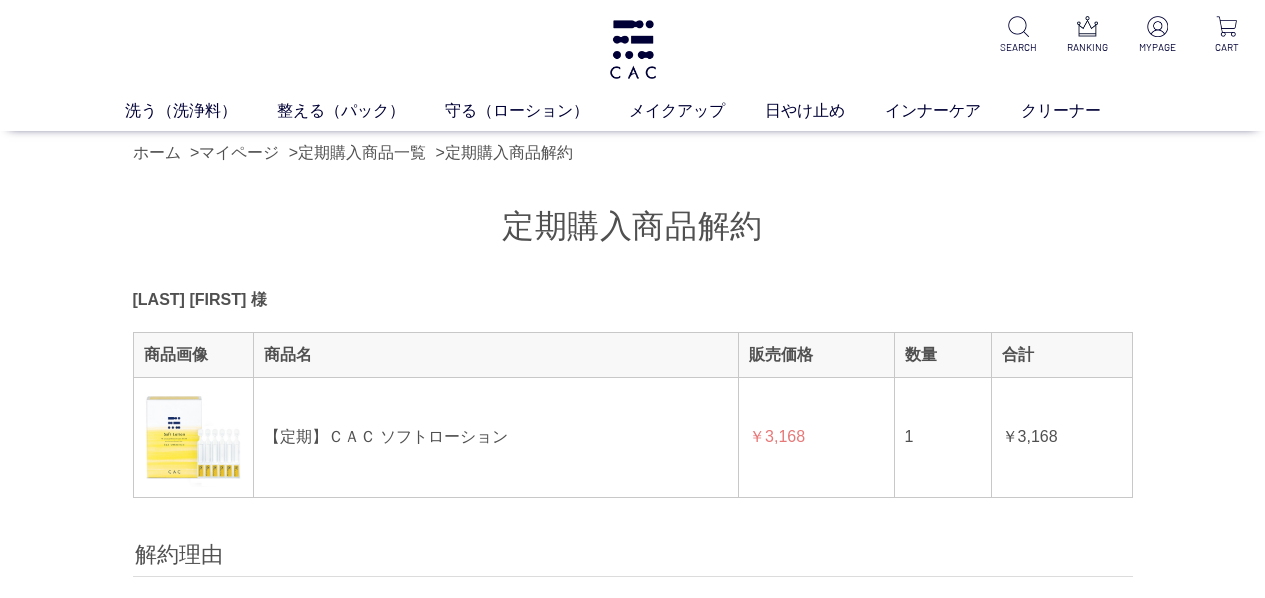 scroll, scrollTop: 0, scrollLeft: 0, axis: both 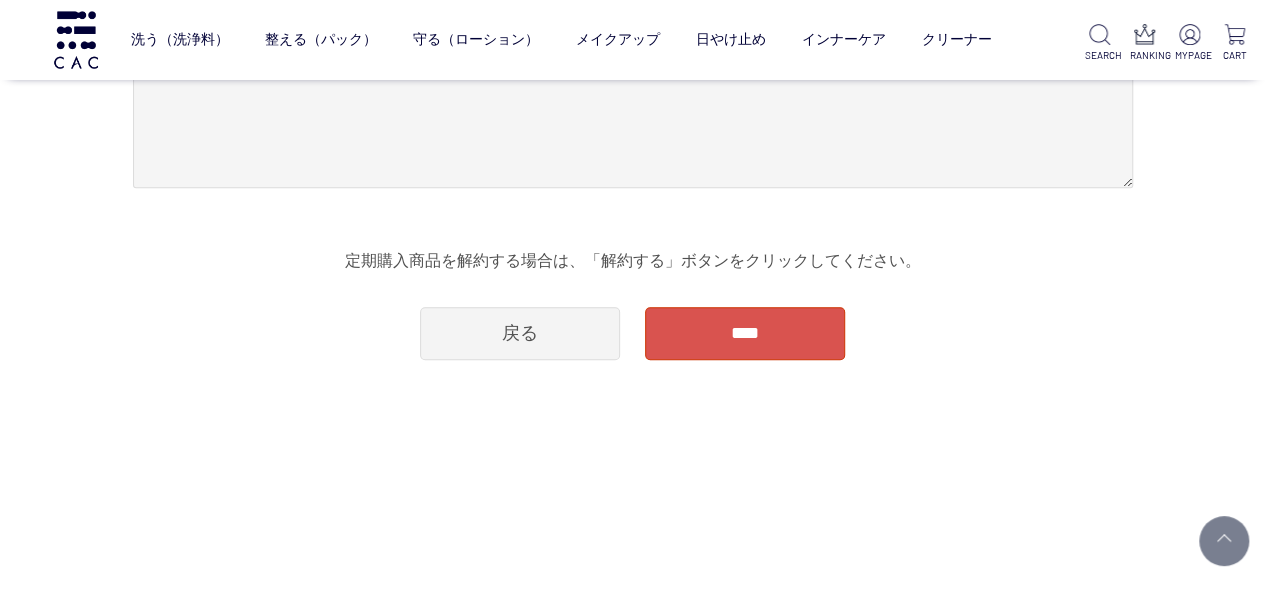 click on "****" at bounding box center (745, 333) 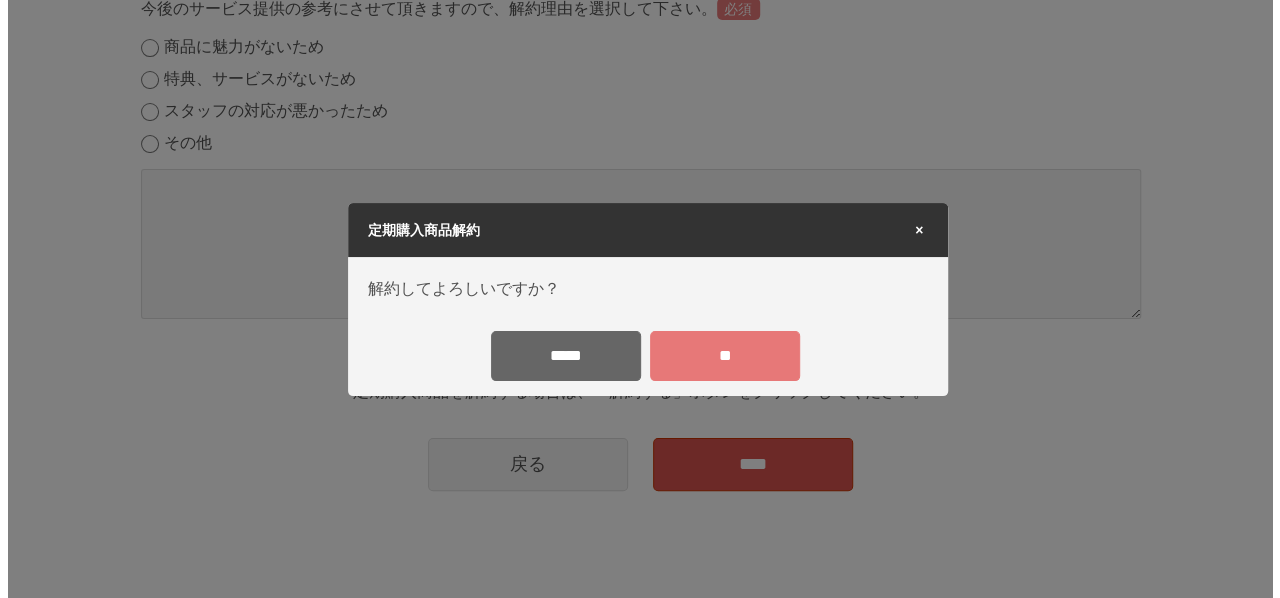 scroll, scrollTop: 0, scrollLeft: 0, axis: both 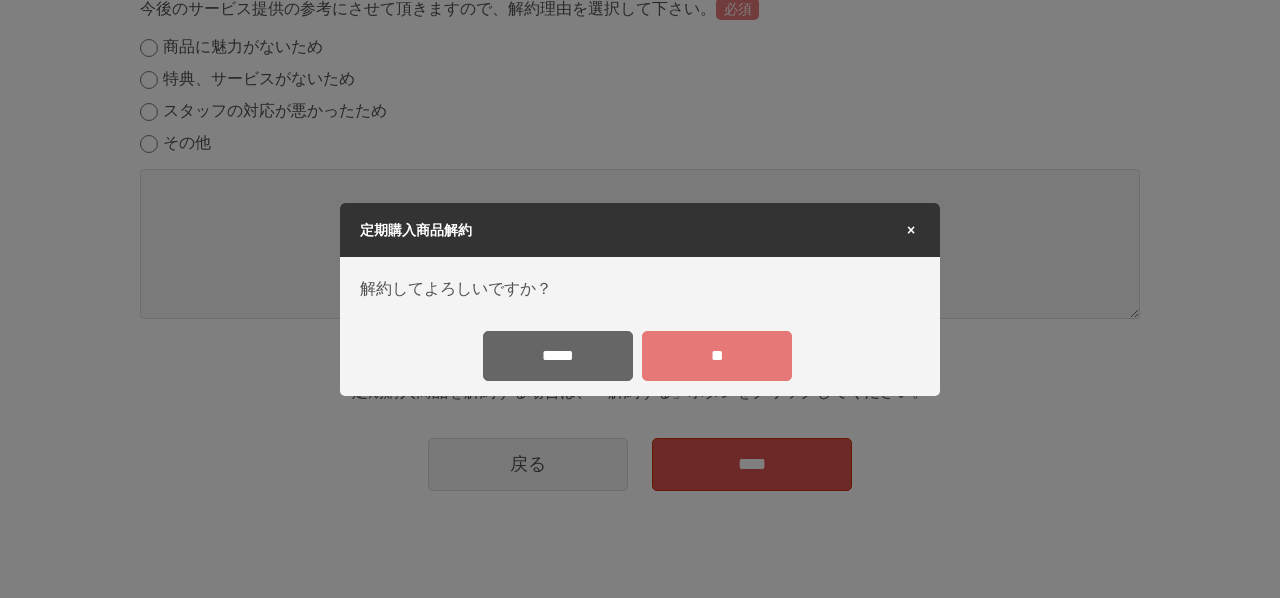 click on "**" at bounding box center (717, 356) 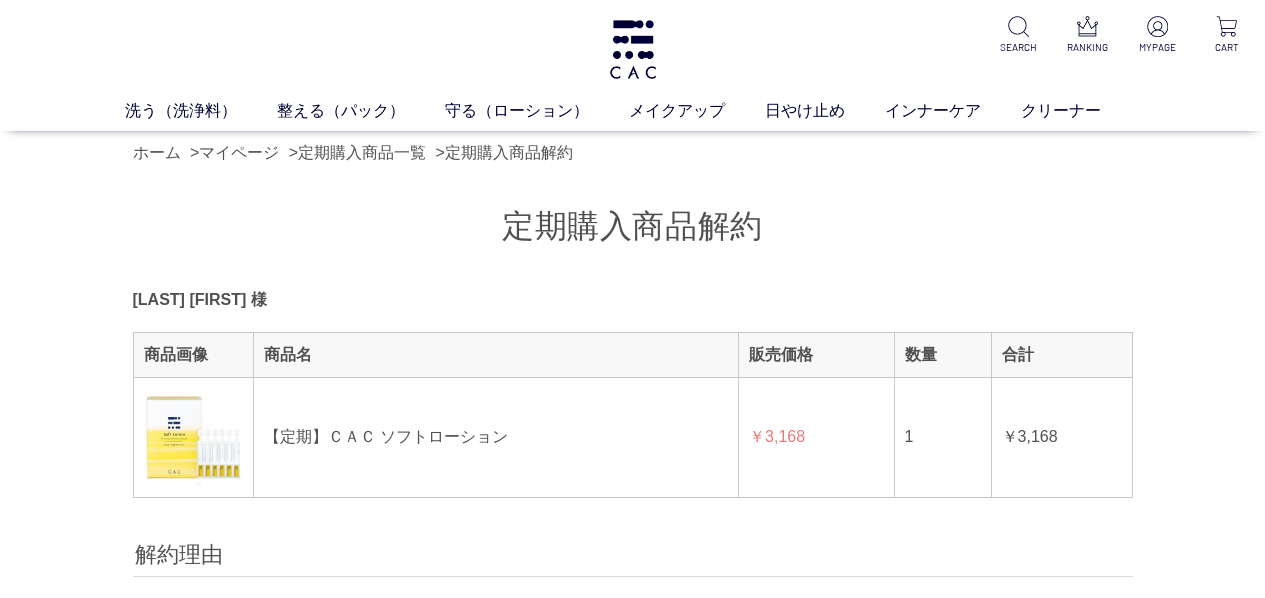 scroll, scrollTop: 0, scrollLeft: 0, axis: both 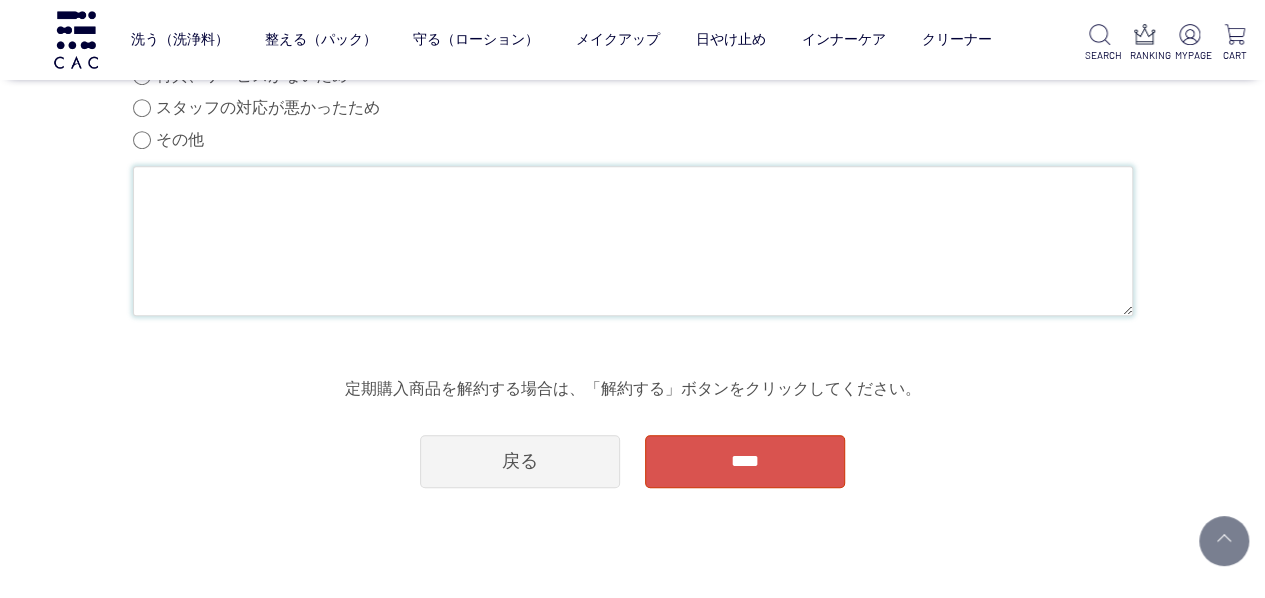 click at bounding box center (633, 241) 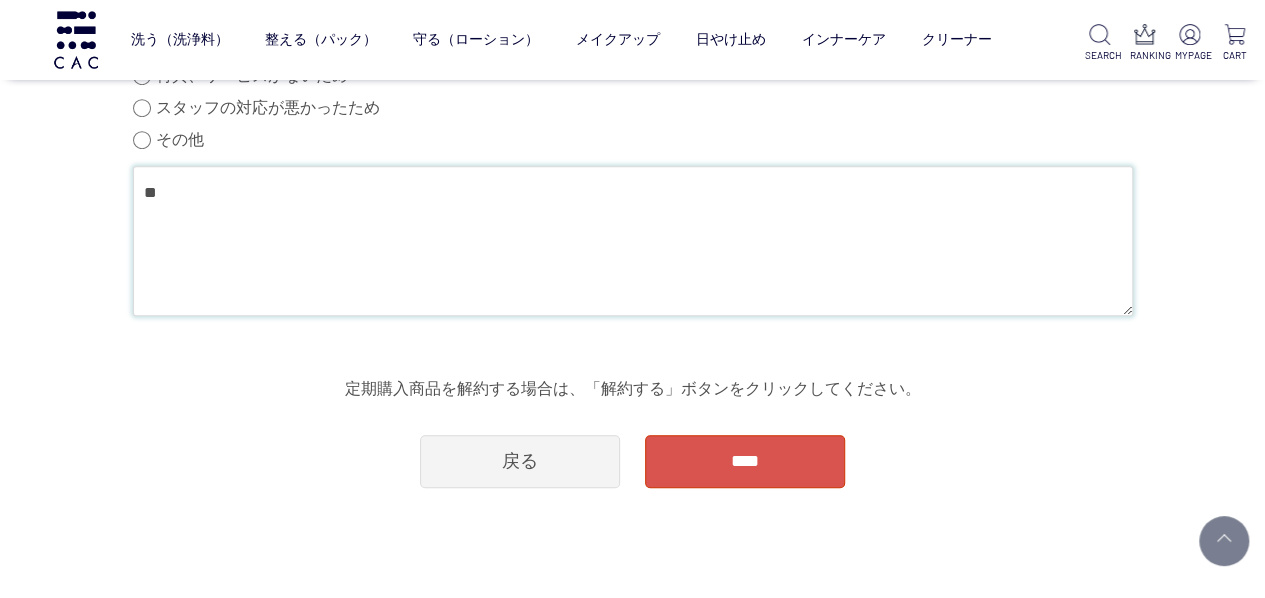 type on "*" 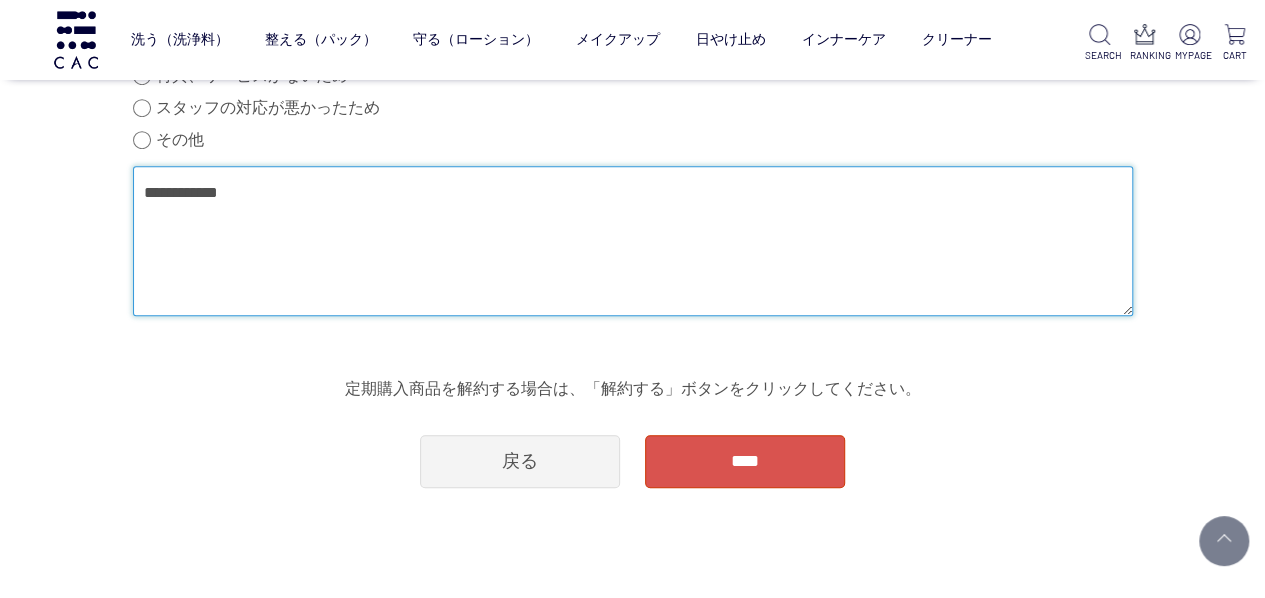 type on "**********" 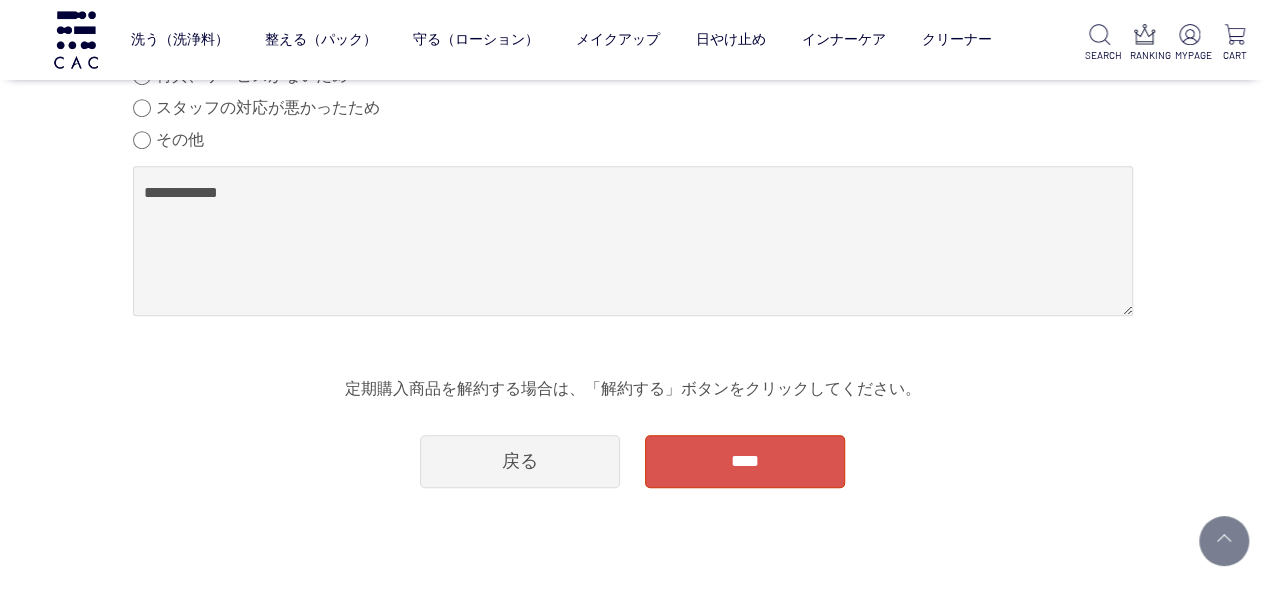 click on "****" at bounding box center [745, 461] 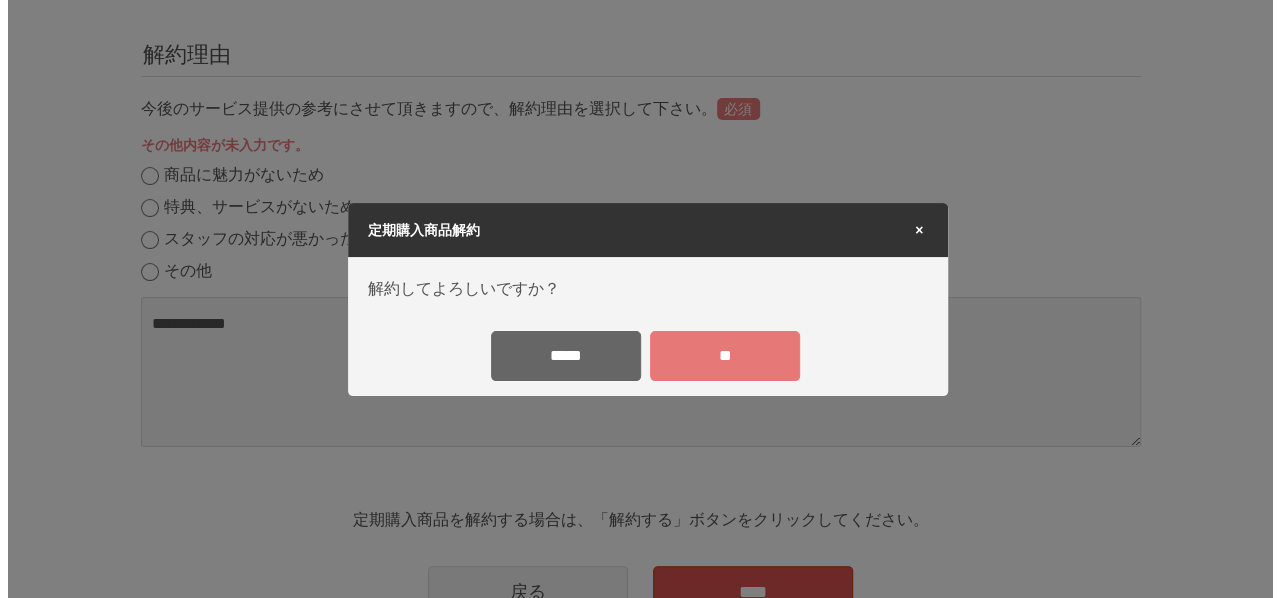scroll, scrollTop: 0, scrollLeft: 0, axis: both 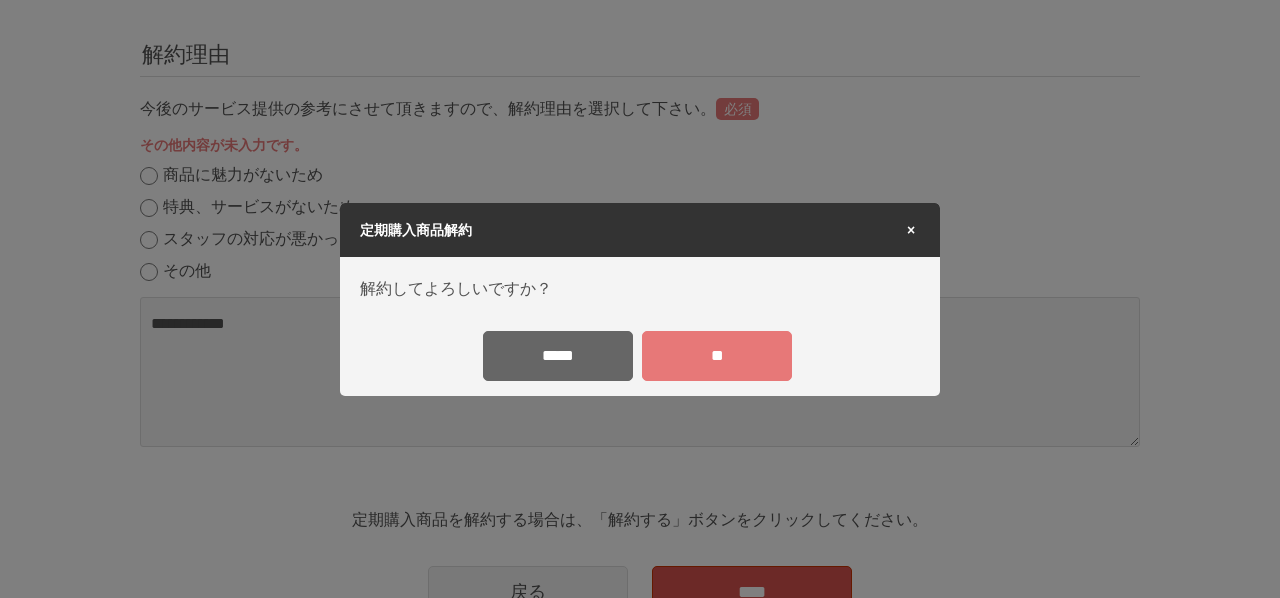 click on "**" at bounding box center (717, 356) 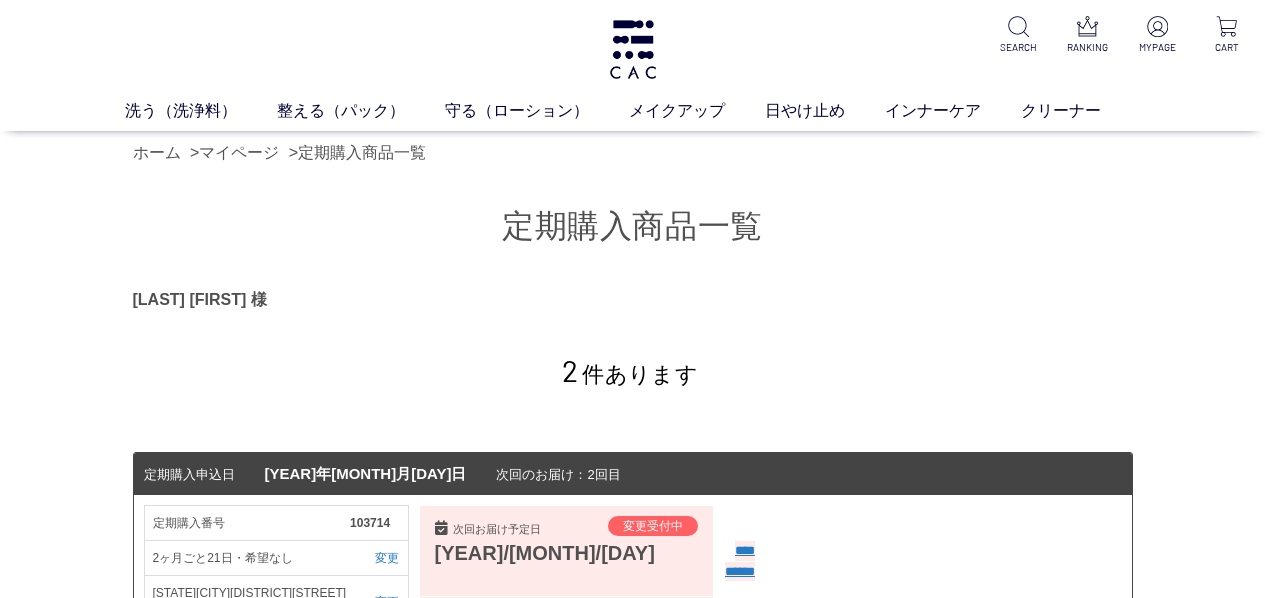 scroll, scrollTop: 0, scrollLeft: 0, axis: both 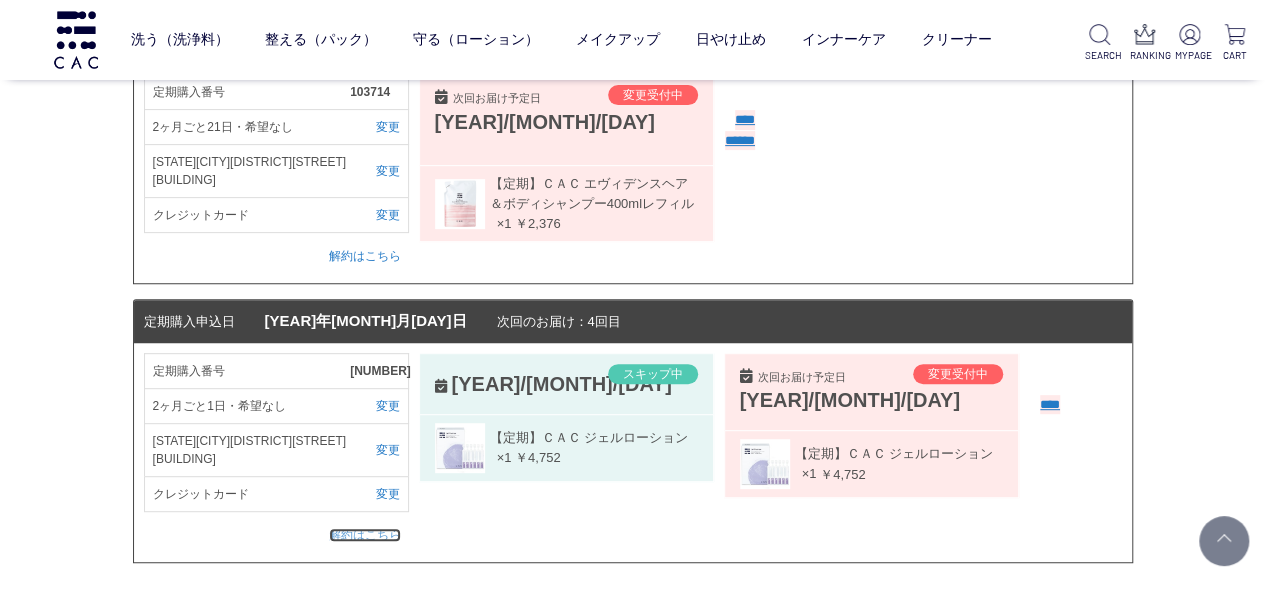 click on "解約はこちら" at bounding box center (365, 535) 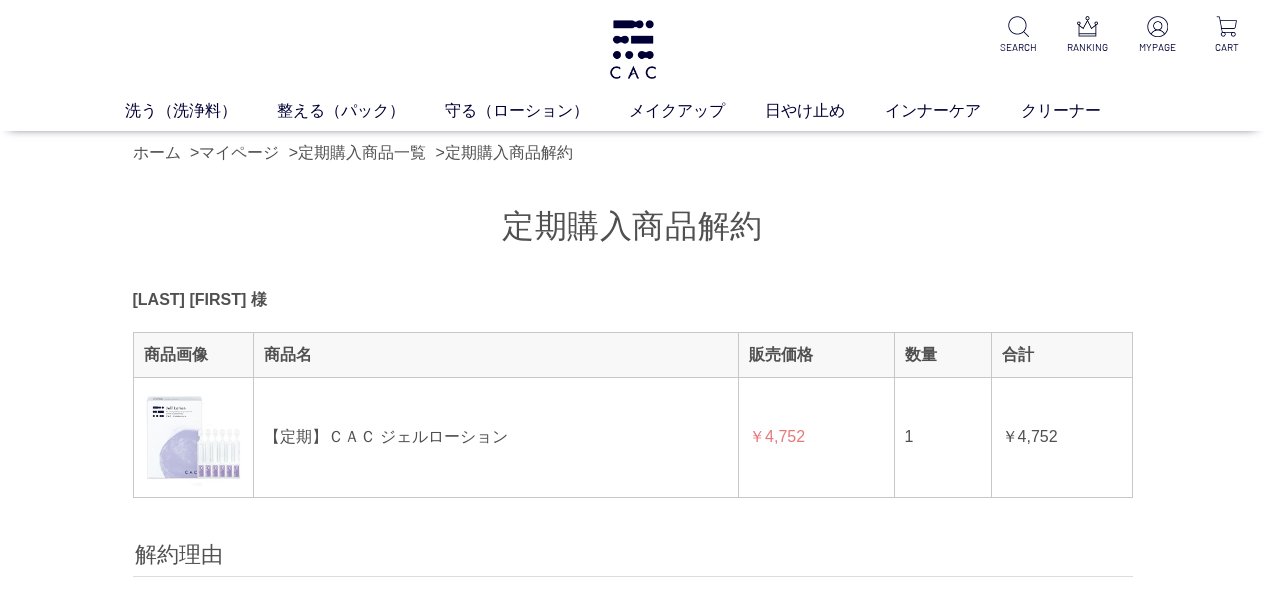 scroll, scrollTop: 0, scrollLeft: 0, axis: both 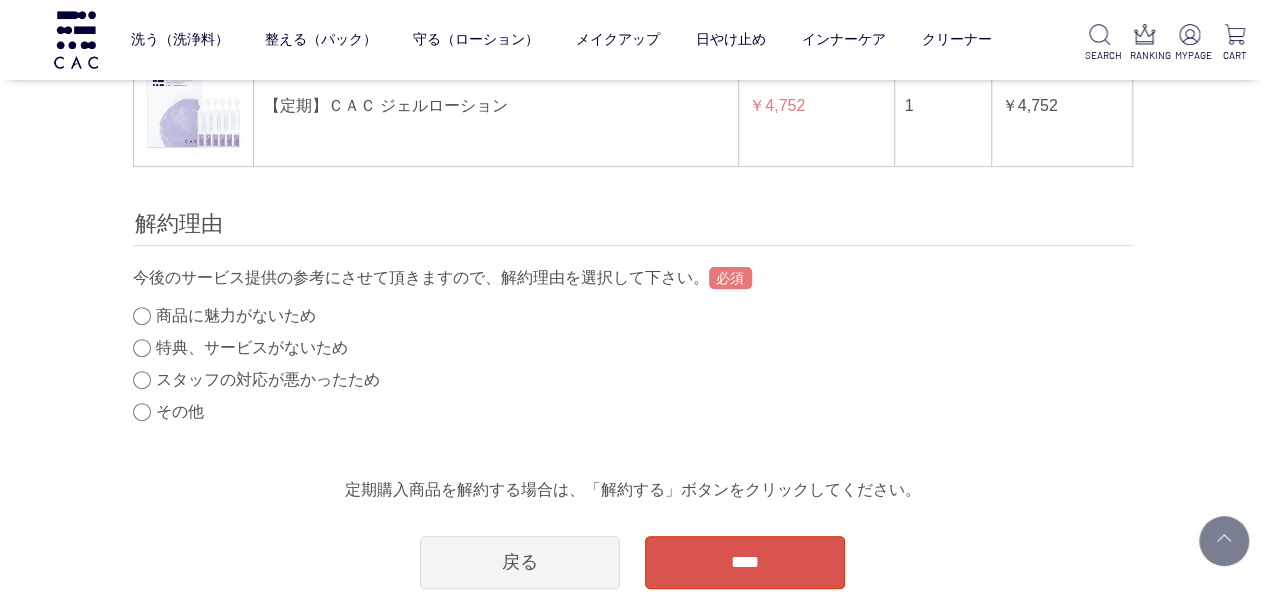 click on "商品に魅力がないため 特典、サービスがないため スタッフの対応が悪かったため
その他" at bounding box center [633, 364] 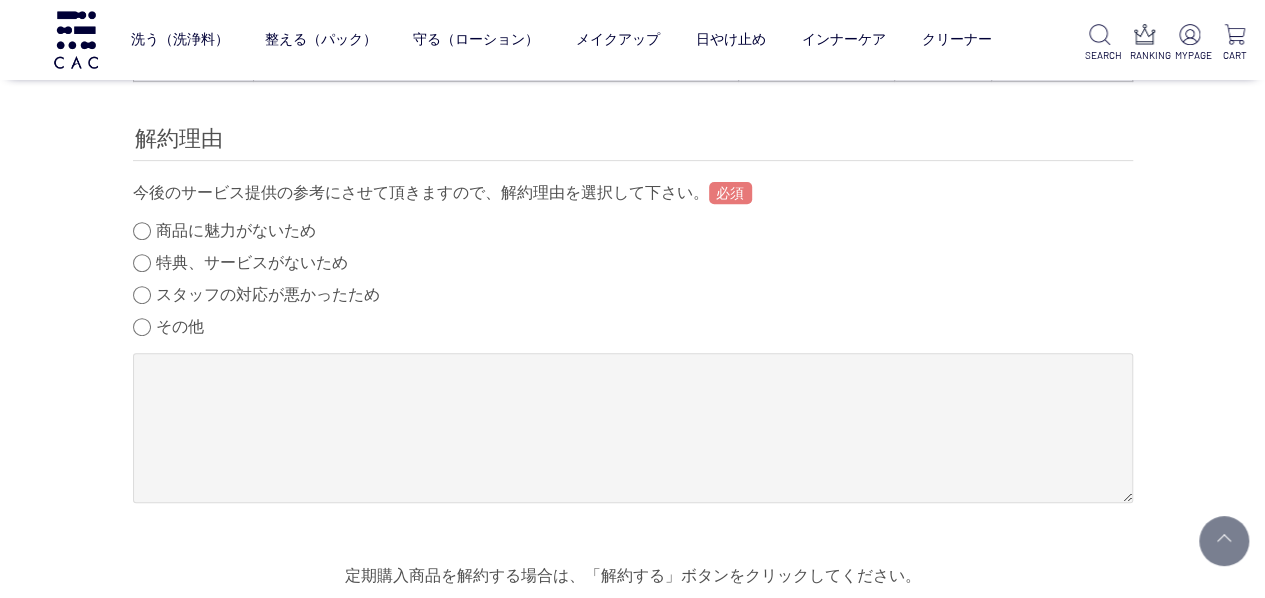 scroll, scrollTop: 300, scrollLeft: 0, axis: vertical 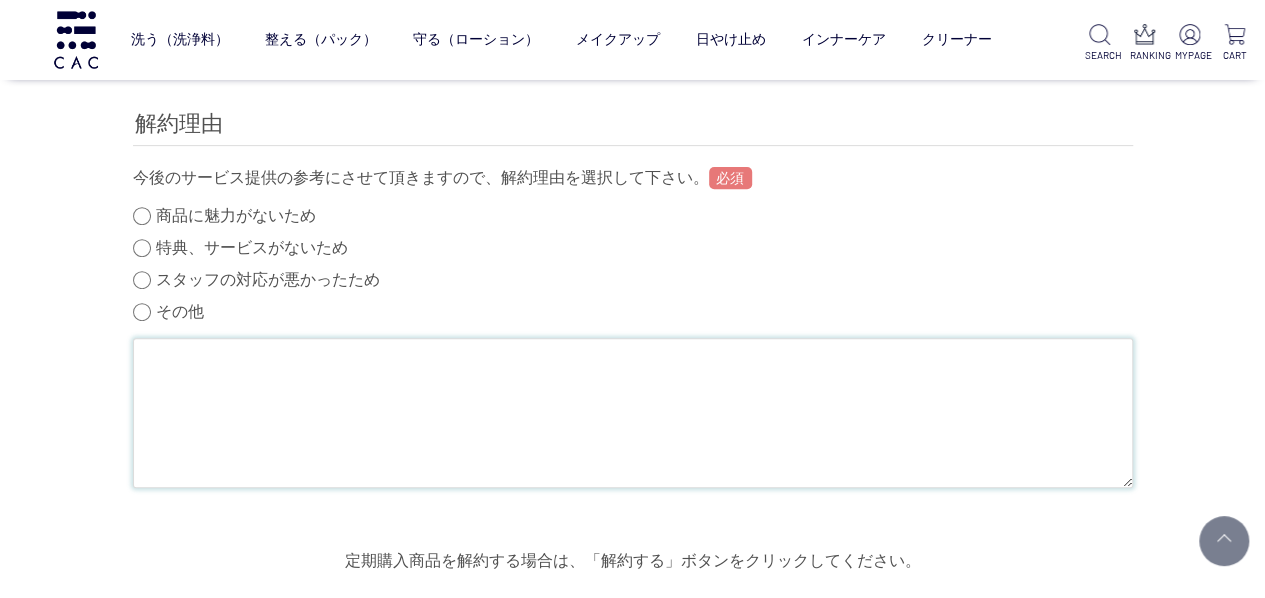 click at bounding box center (633, 413) 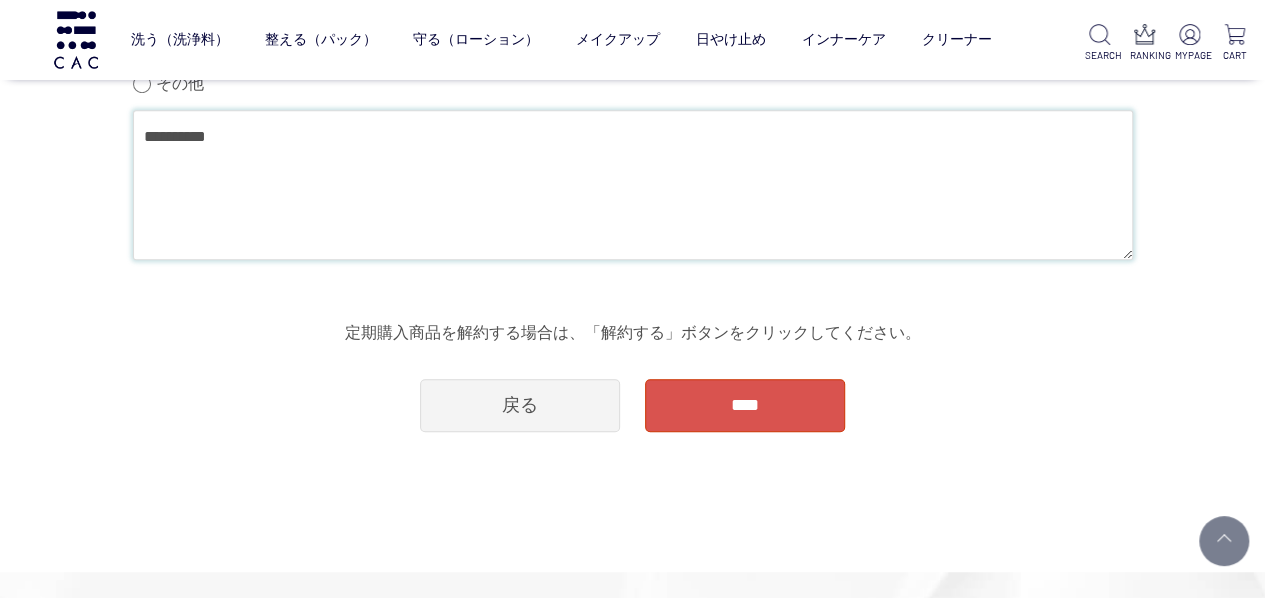 scroll, scrollTop: 700, scrollLeft: 0, axis: vertical 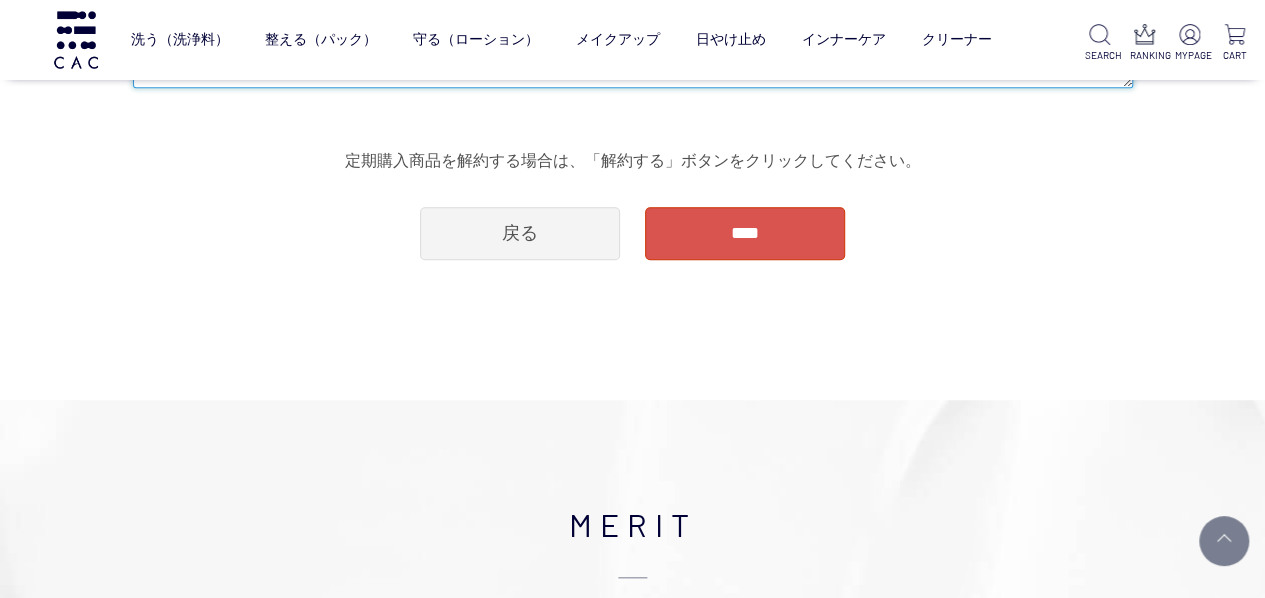 type on "**********" 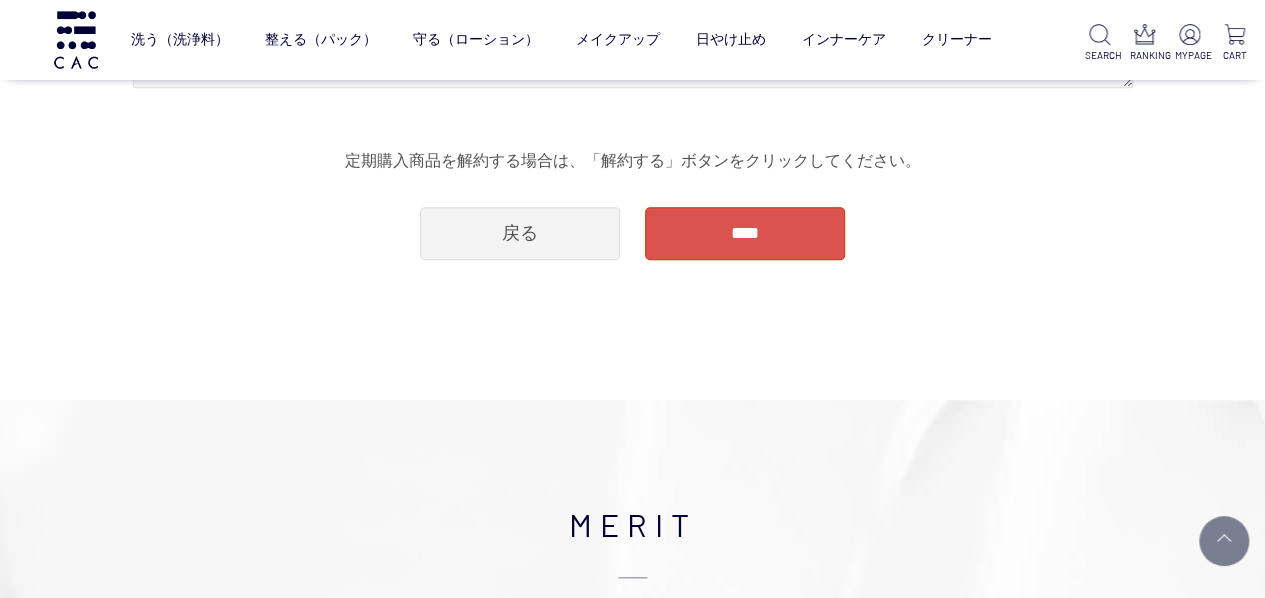 click on "****" at bounding box center (745, 233) 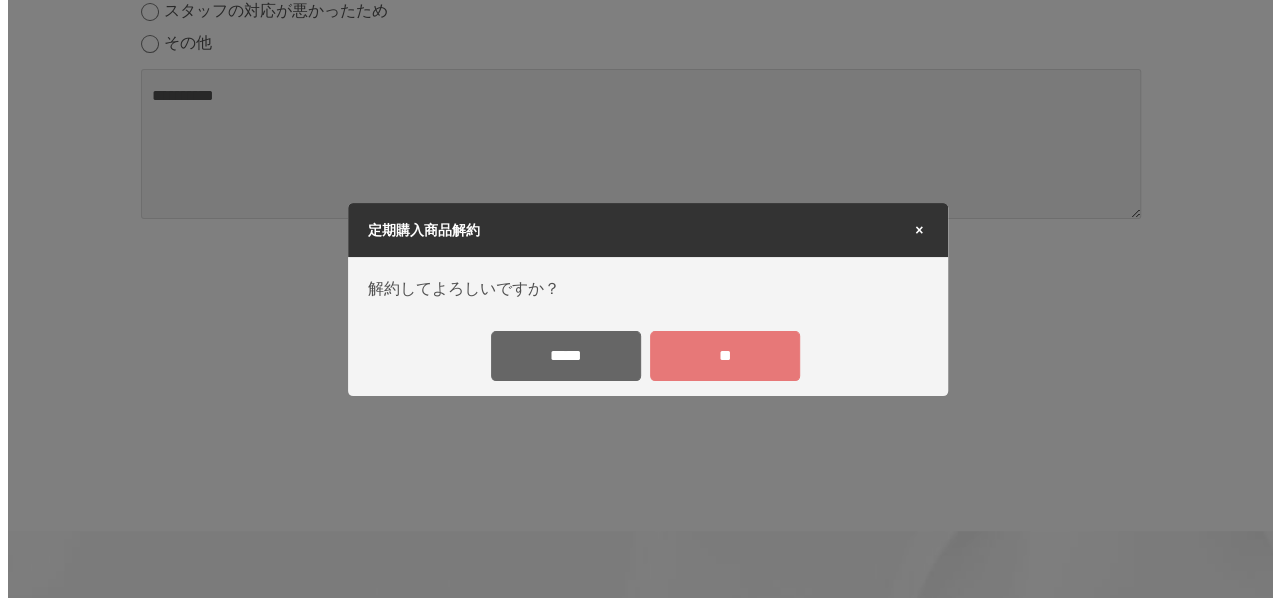 scroll, scrollTop: 0, scrollLeft: 0, axis: both 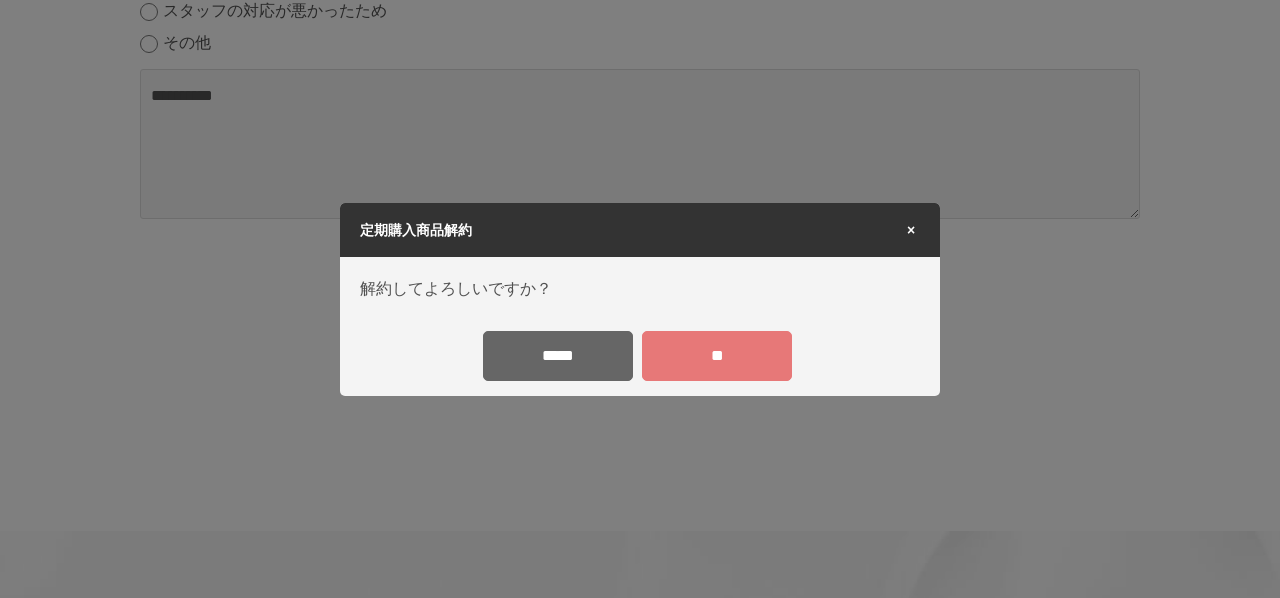click on "**" at bounding box center (717, 356) 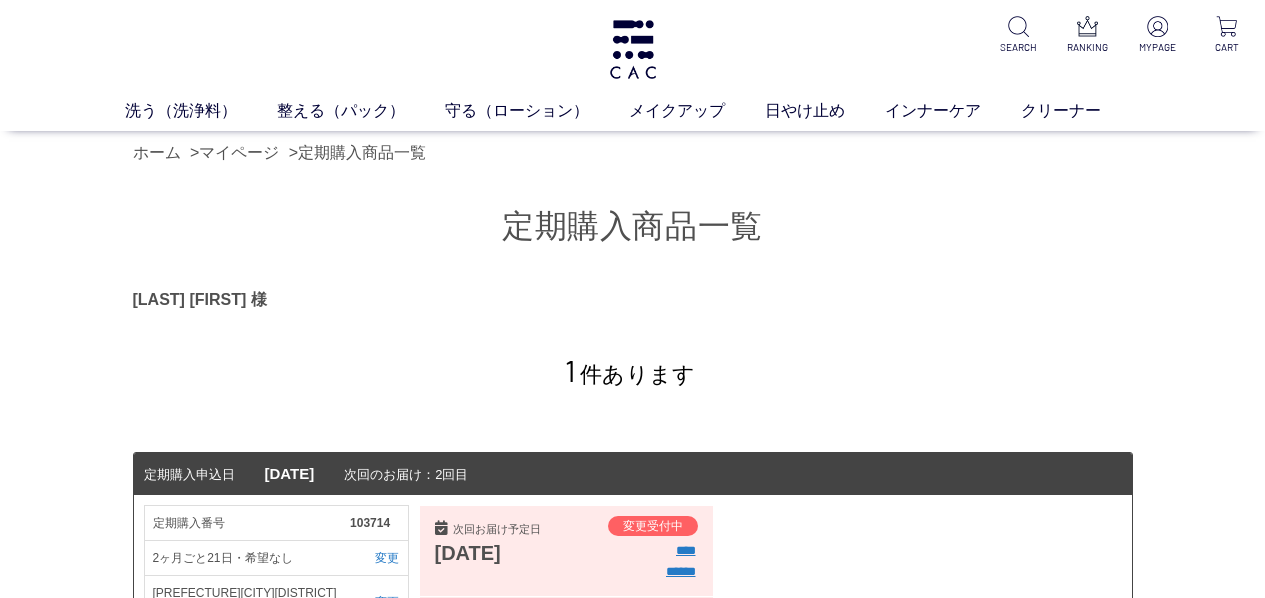 scroll, scrollTop: 0, scrollLeft: 0, axis: both 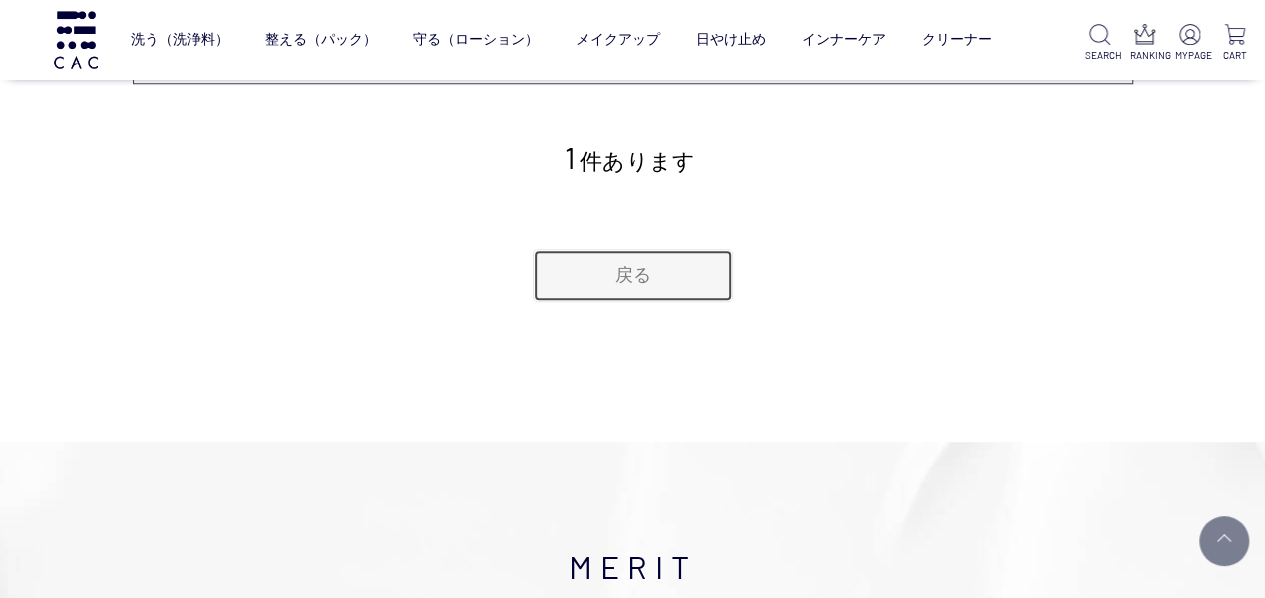 click on "戻る" at bounding box center [633, 275] 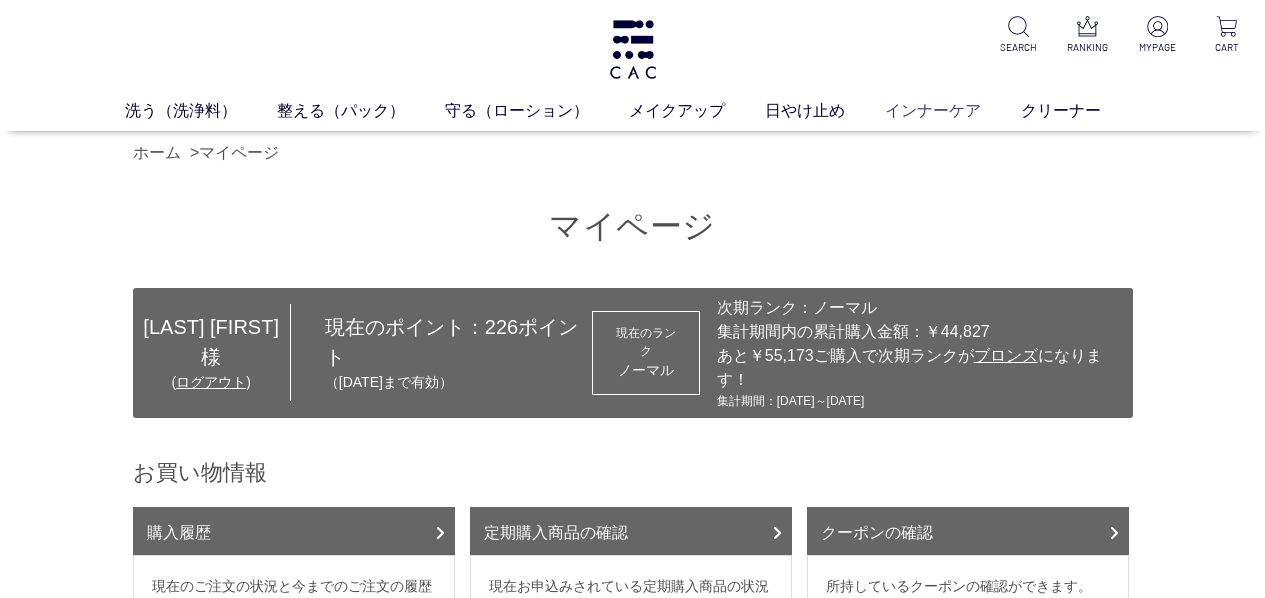 scroll, scrollTop: 0, scrollLeft: 0, axis: both 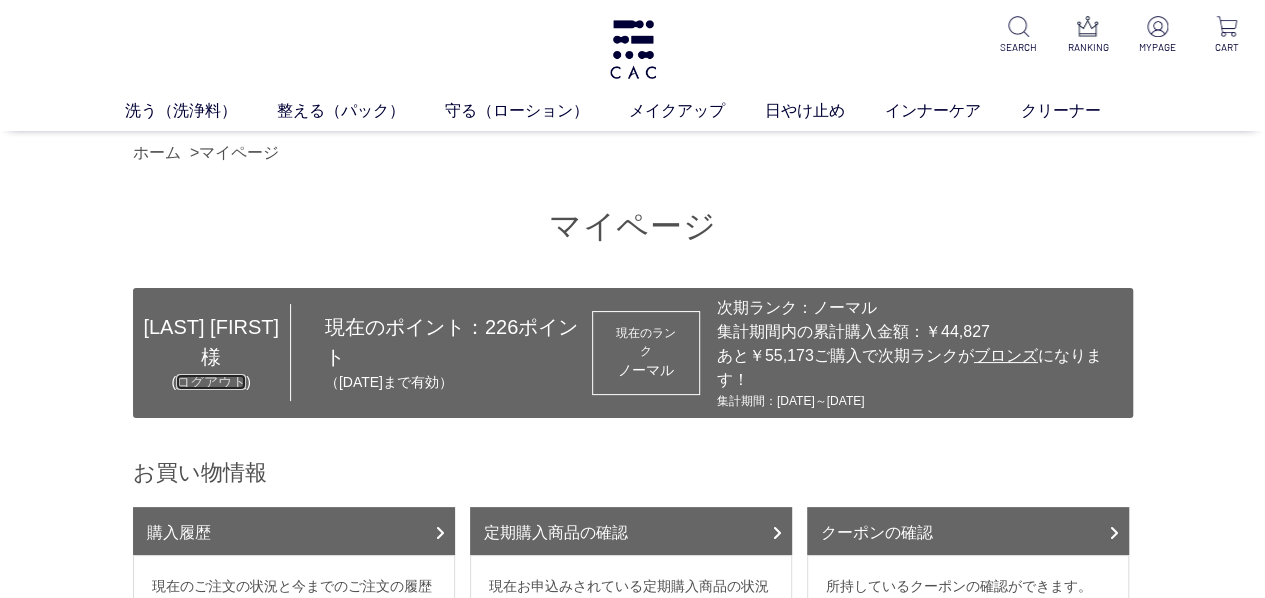 click on "ログアウト" at bounding box center (211, 382) 